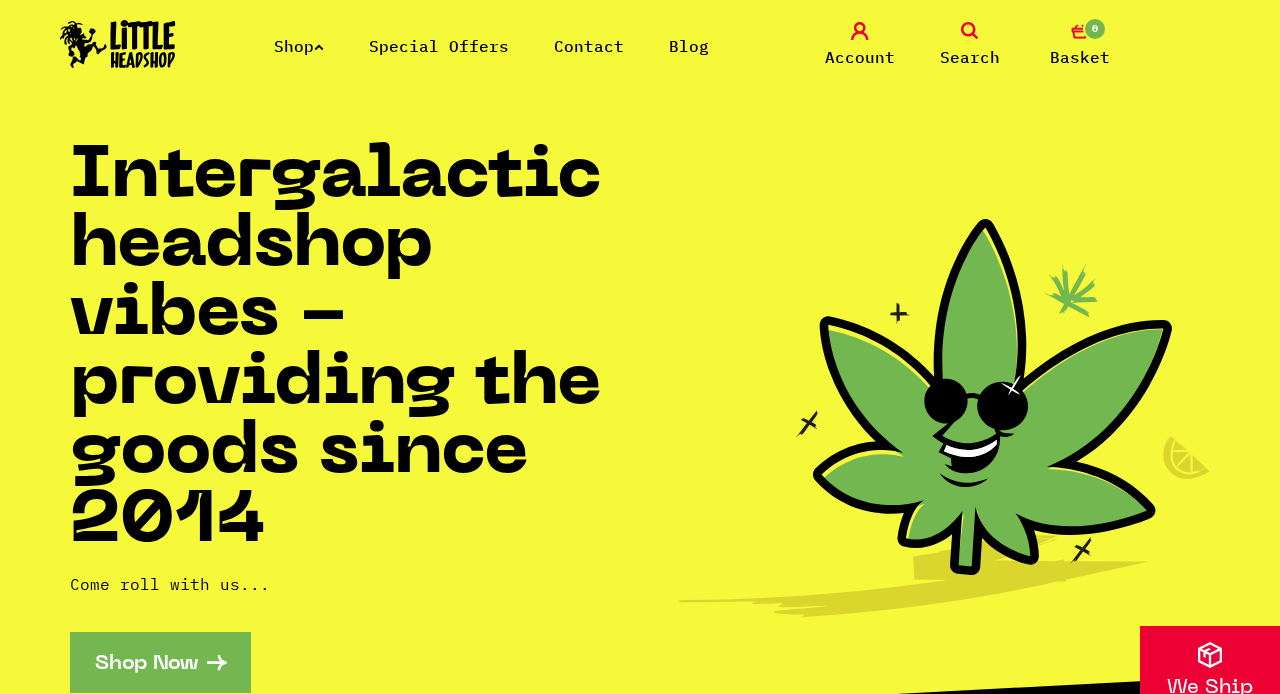 scroll, scrollTop: 0, scrollLeft: 0, axis: both 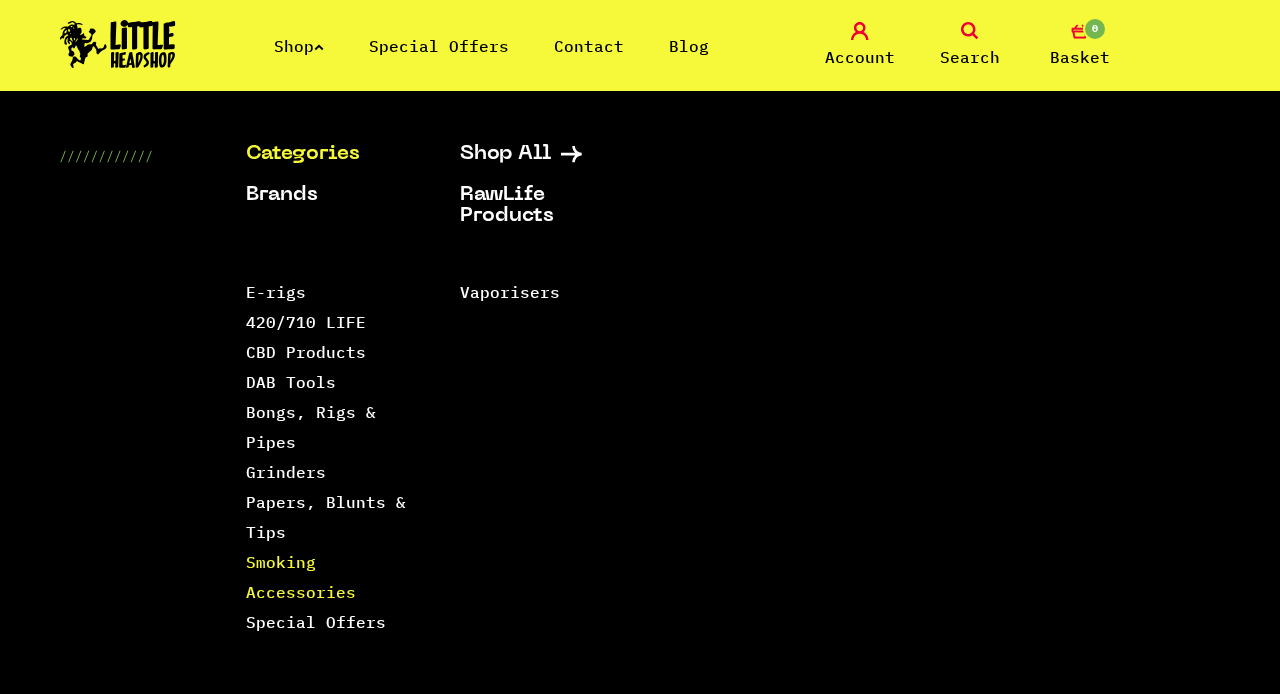 click on "Smoking Accessories" at bounding box center (301, 577) 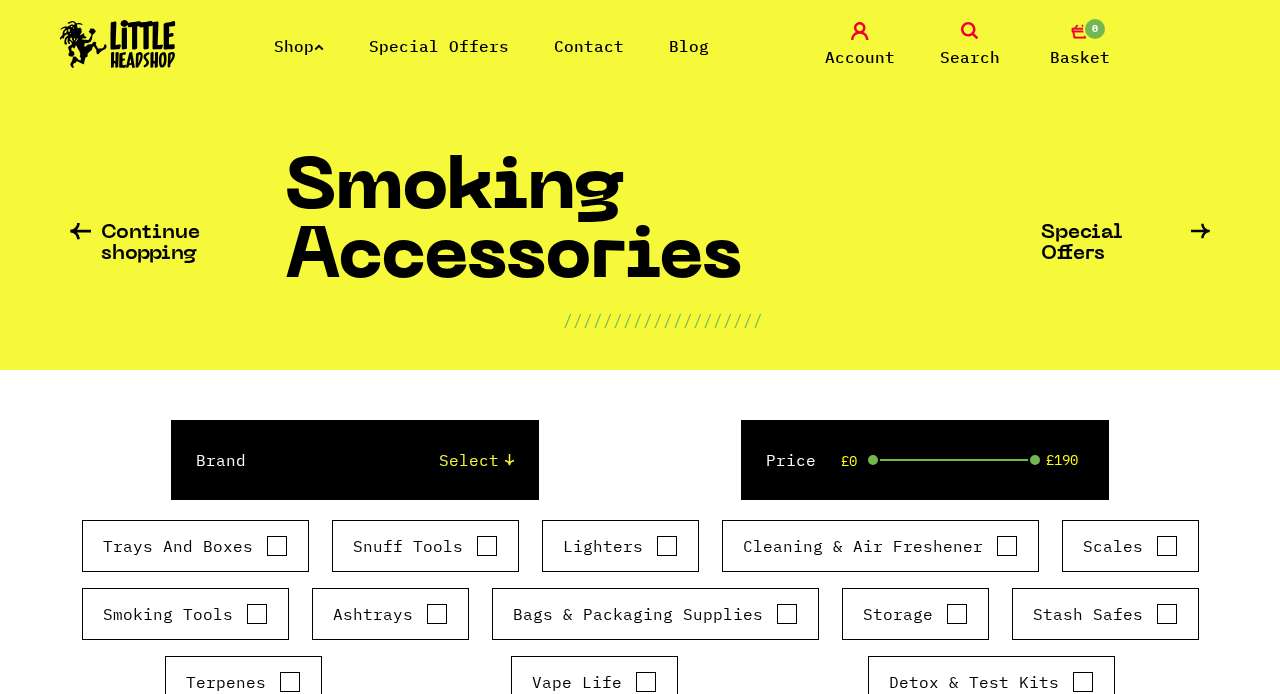 scroll, scrollTop: 24, scrollLeft: 0, axis: vertical 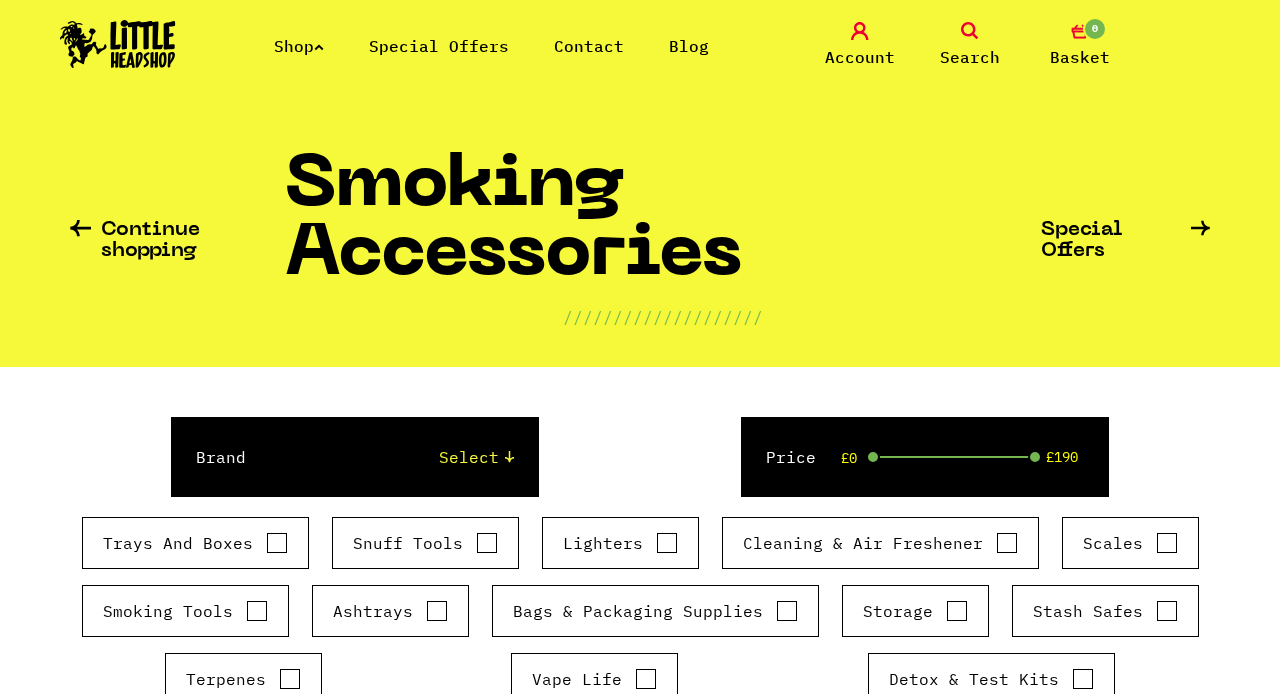 click on "Trays And Boxes" at bounding box center (277, 543) 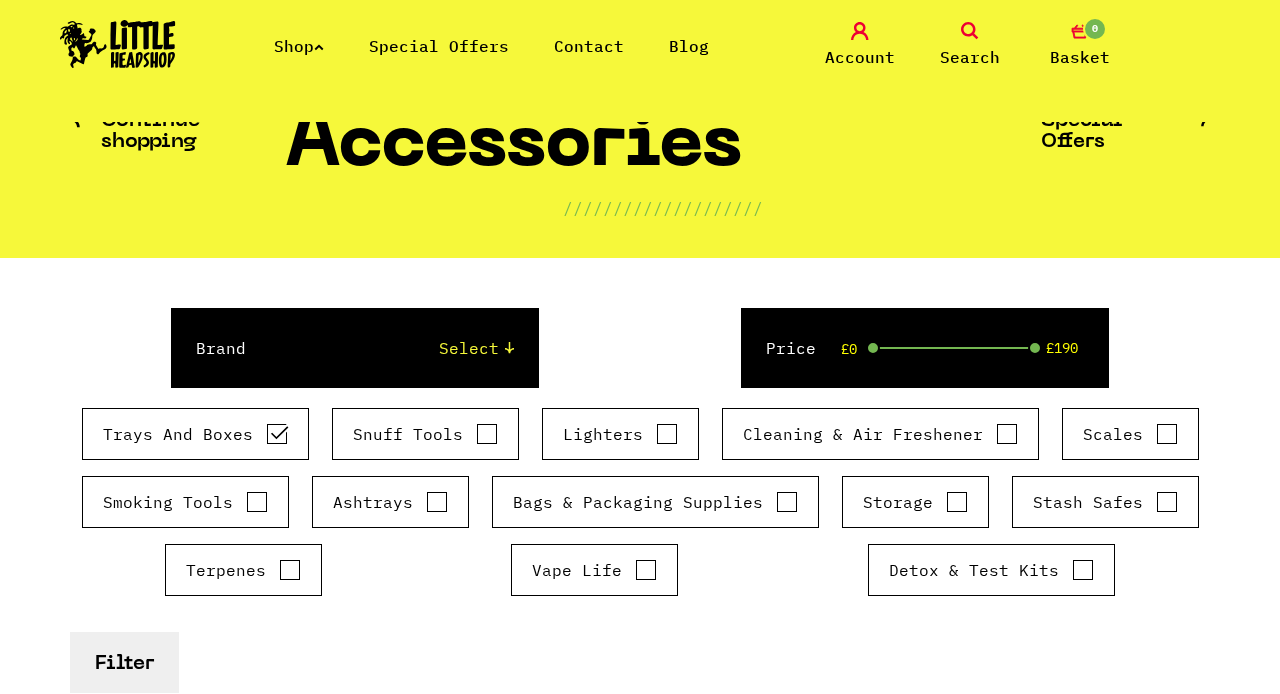 scroll, scrollTop: 215, scrollLeft: 0, axis: vertical 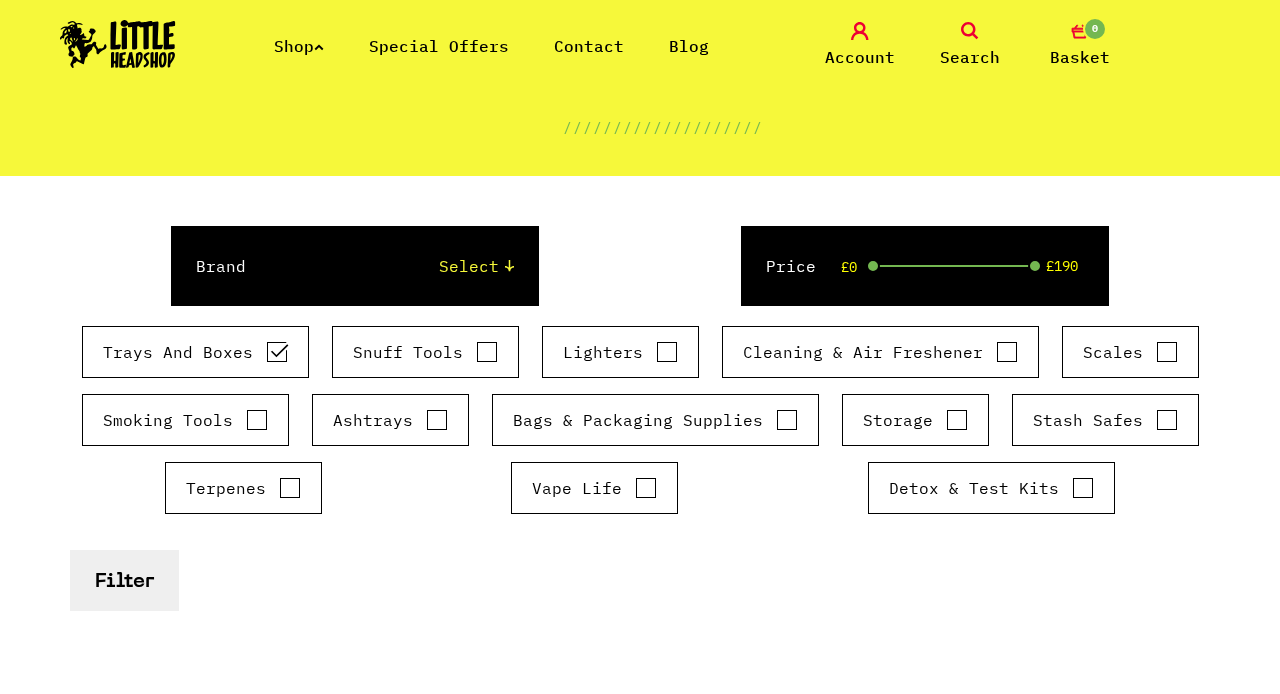 click on "Bags & Packaging Supplies" at bounding box center [787, 420] 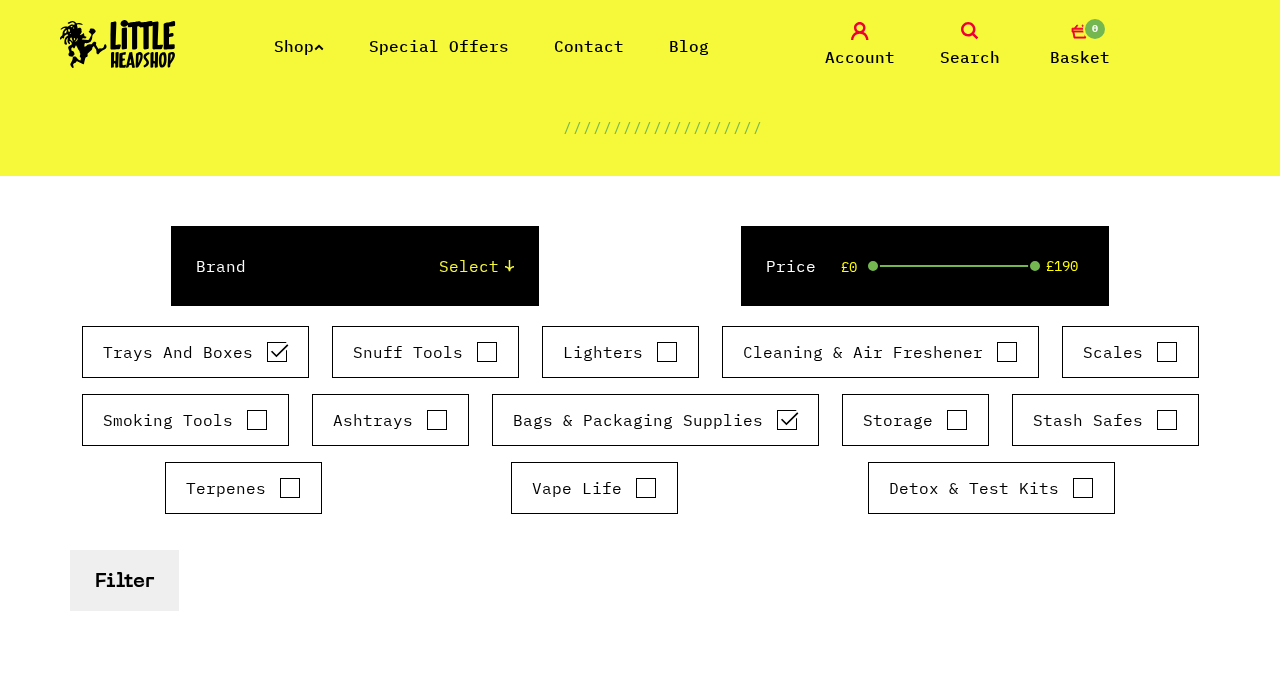 click on "Storage" at bounding box center (957, 420) 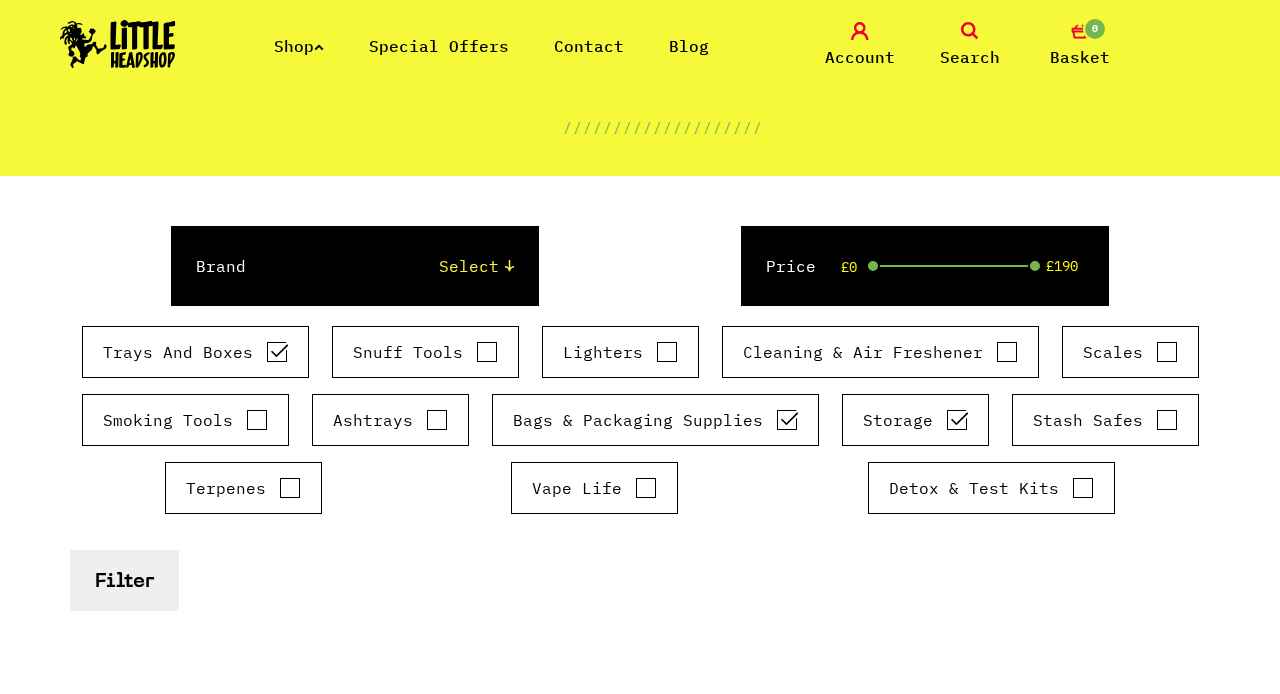 click on "Stash Safes" at bounding box center [1105, 420] 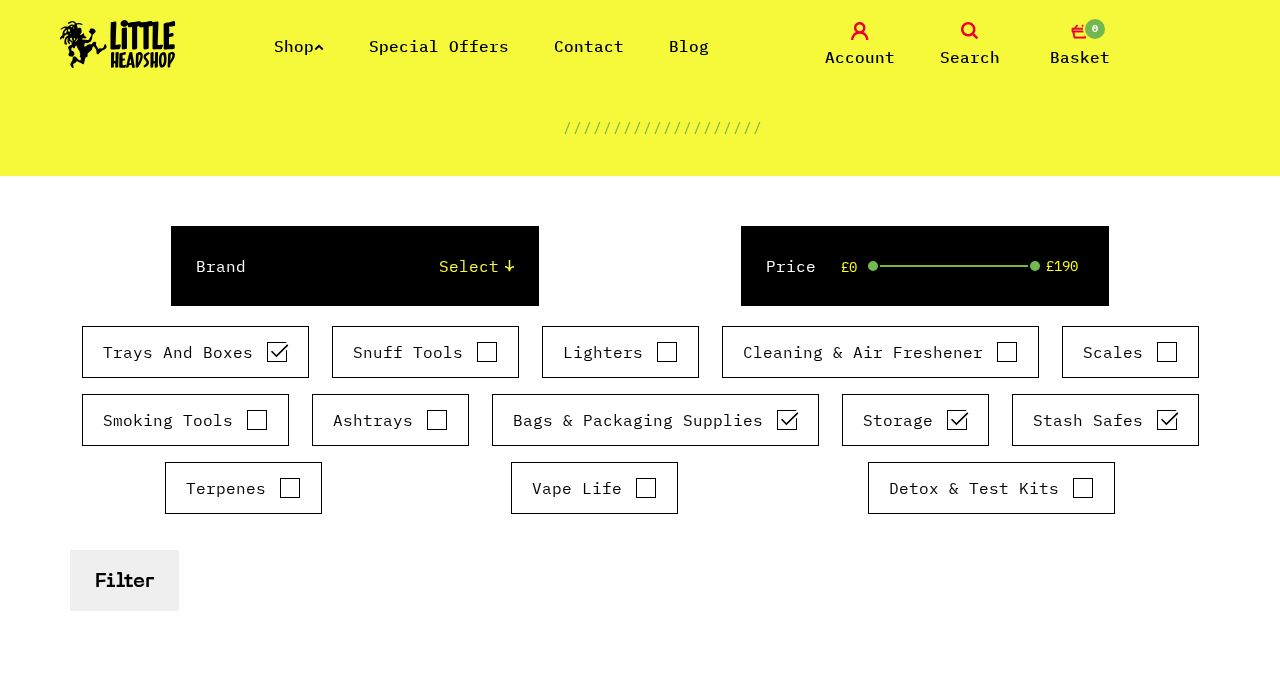 click on "Filter" at bounding box center [124, 580] 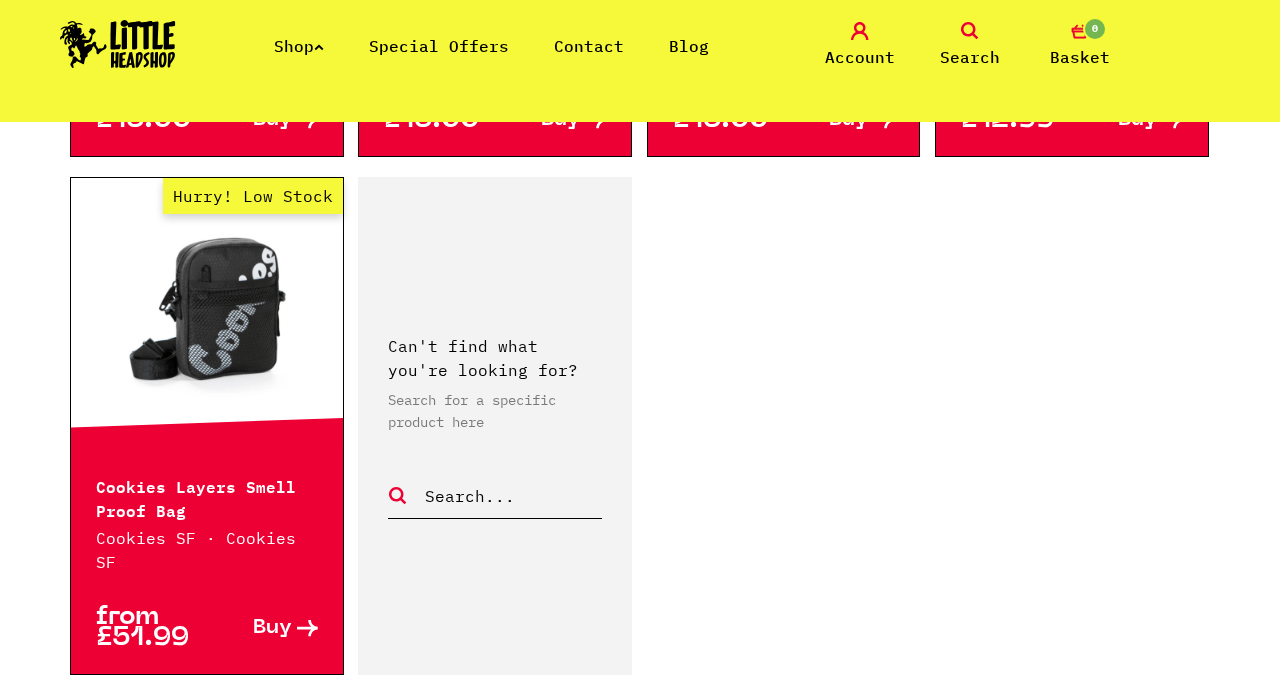 scroll, scrollTop: 3555, scrollLeft: 0, axis: vertical 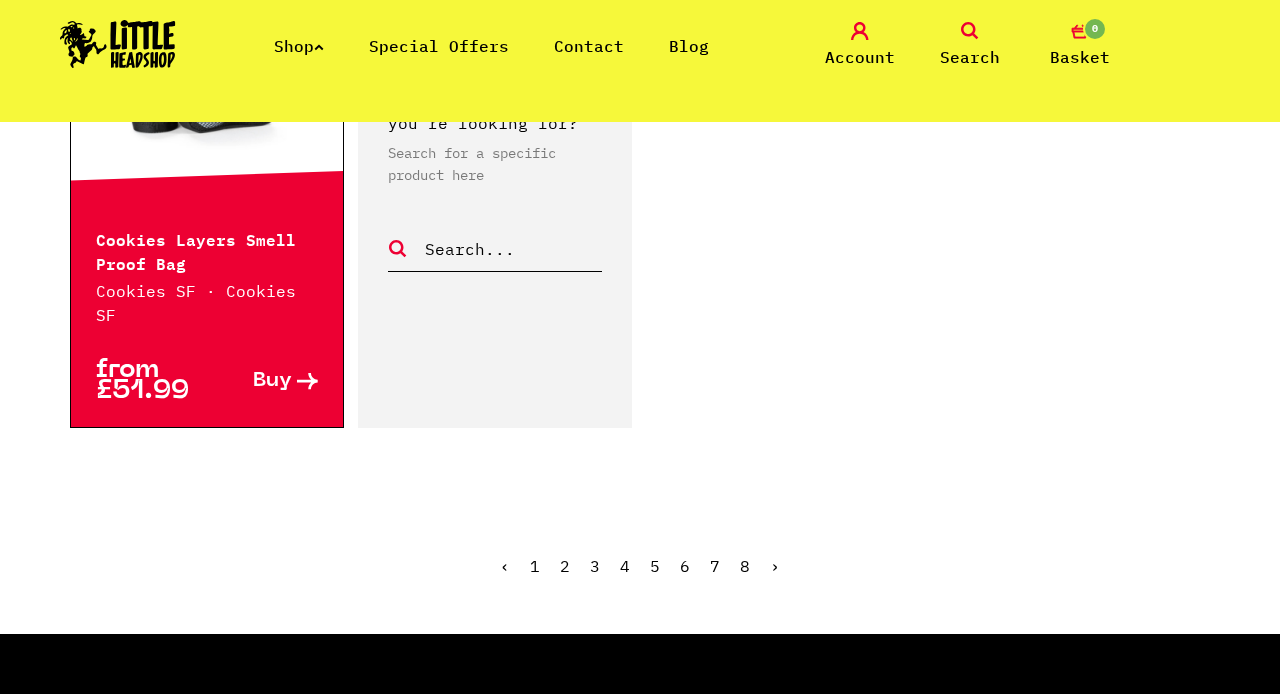 click on "2" at bounding box center (565, 566) 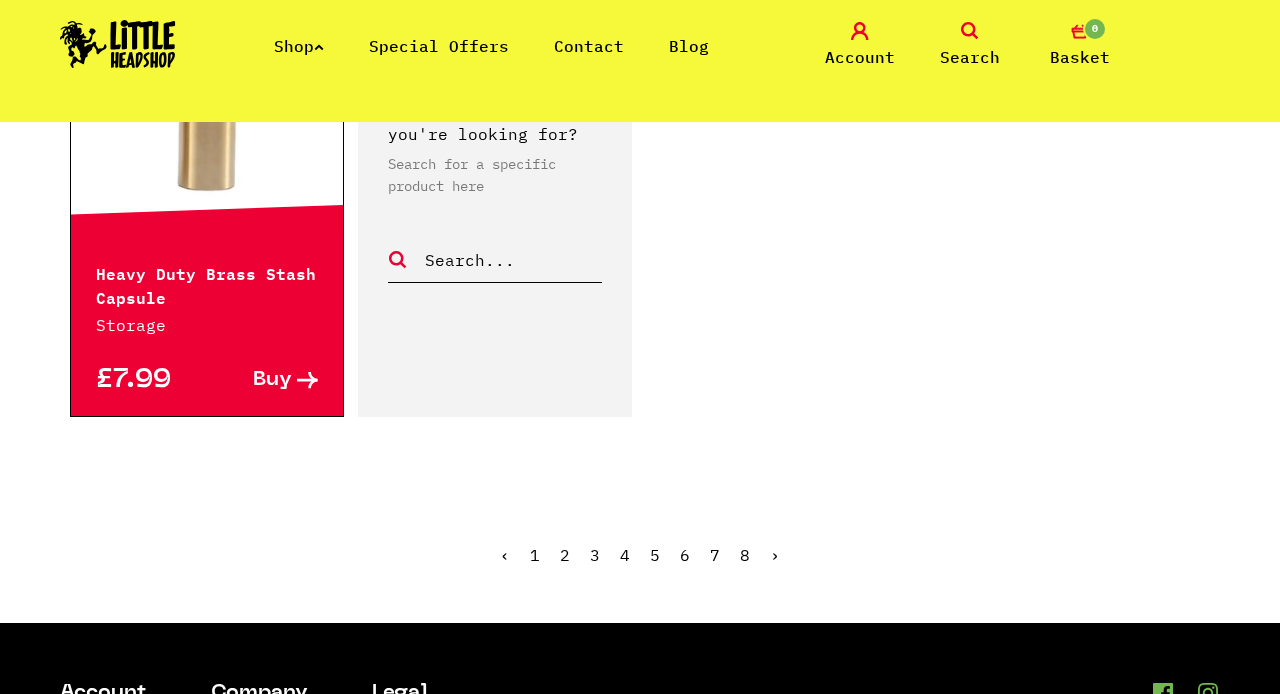 scroll, scrollTop: 3534, scrollLeft: 0, axis: vertical 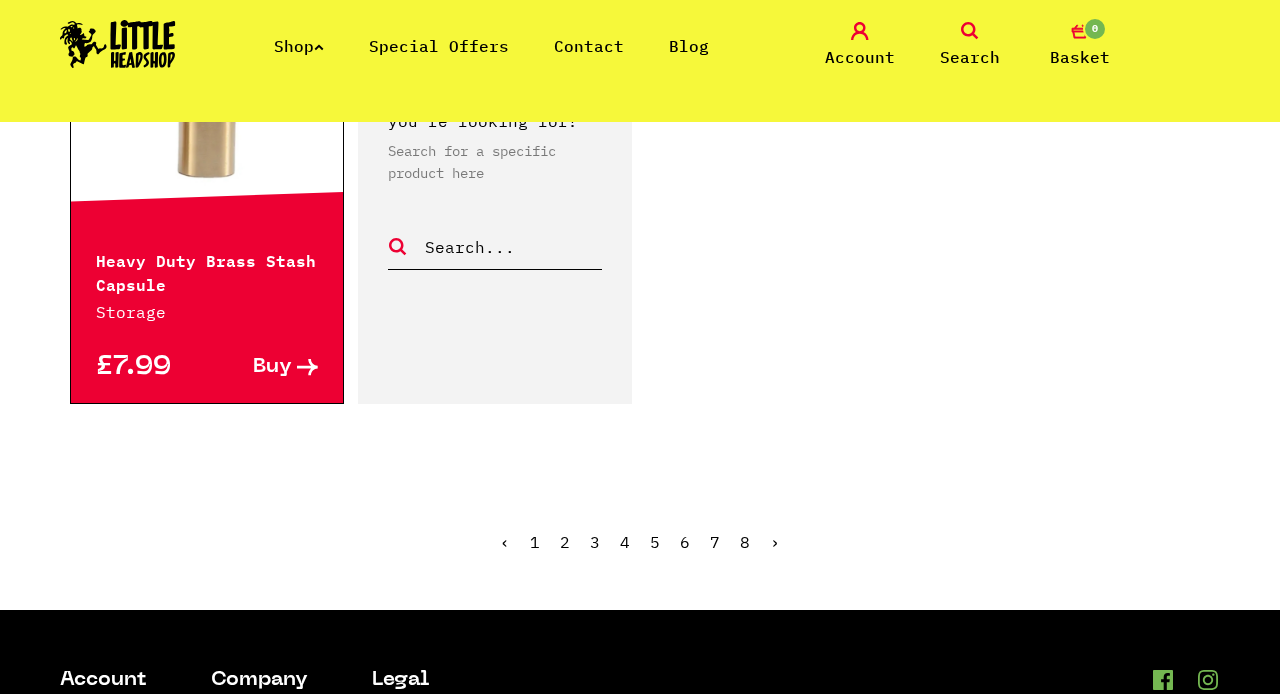click on "3" at bounding box center [595, 542] 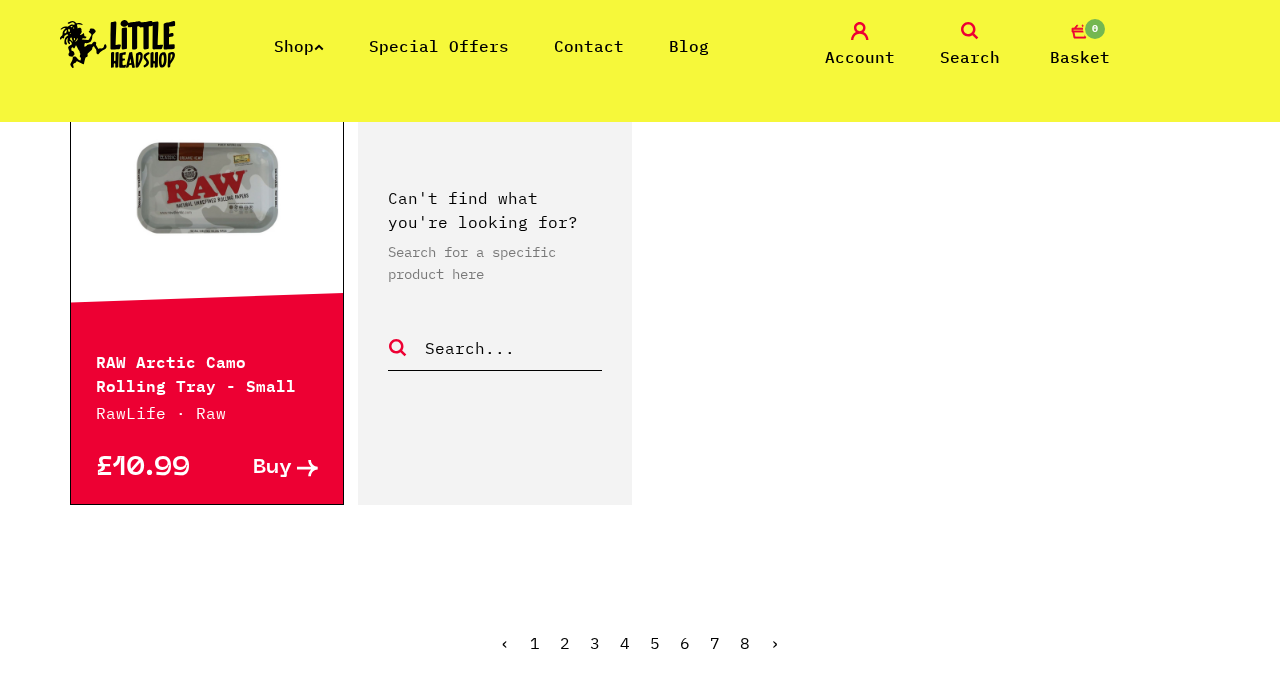 scroll, scrollTop: 3474, scrollLeft: 0, axis: vertical 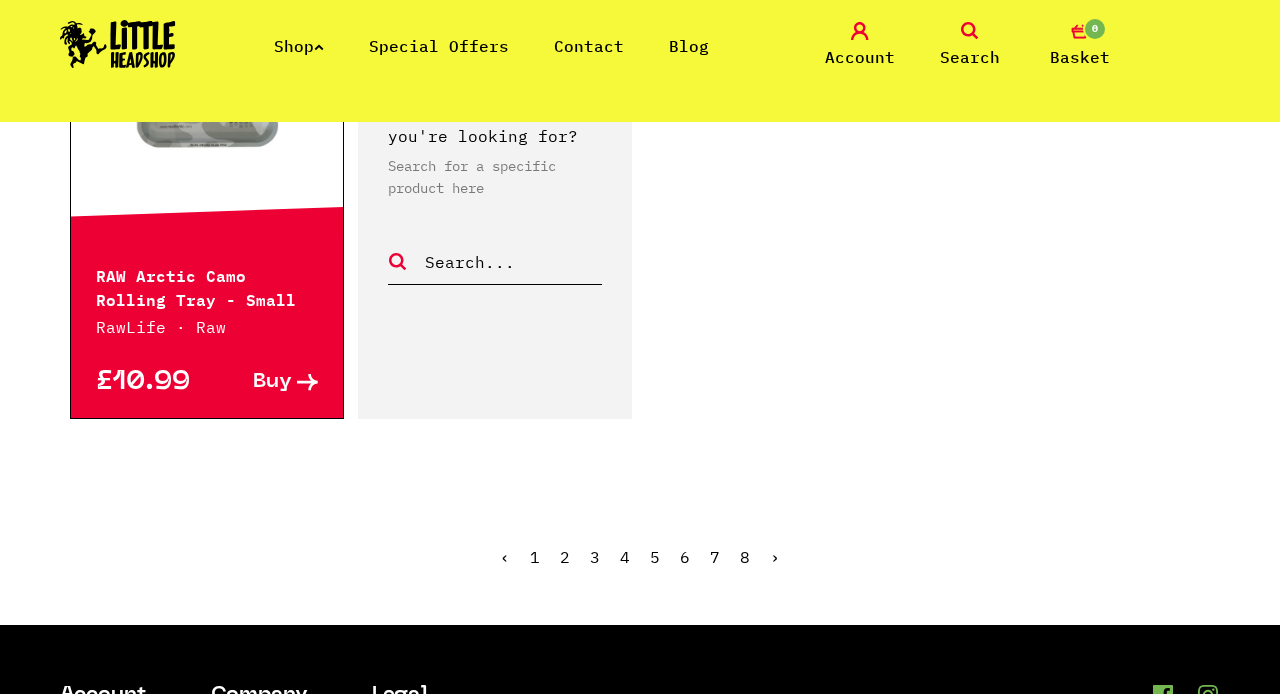 click on "4" at bounding box center (625, 557) 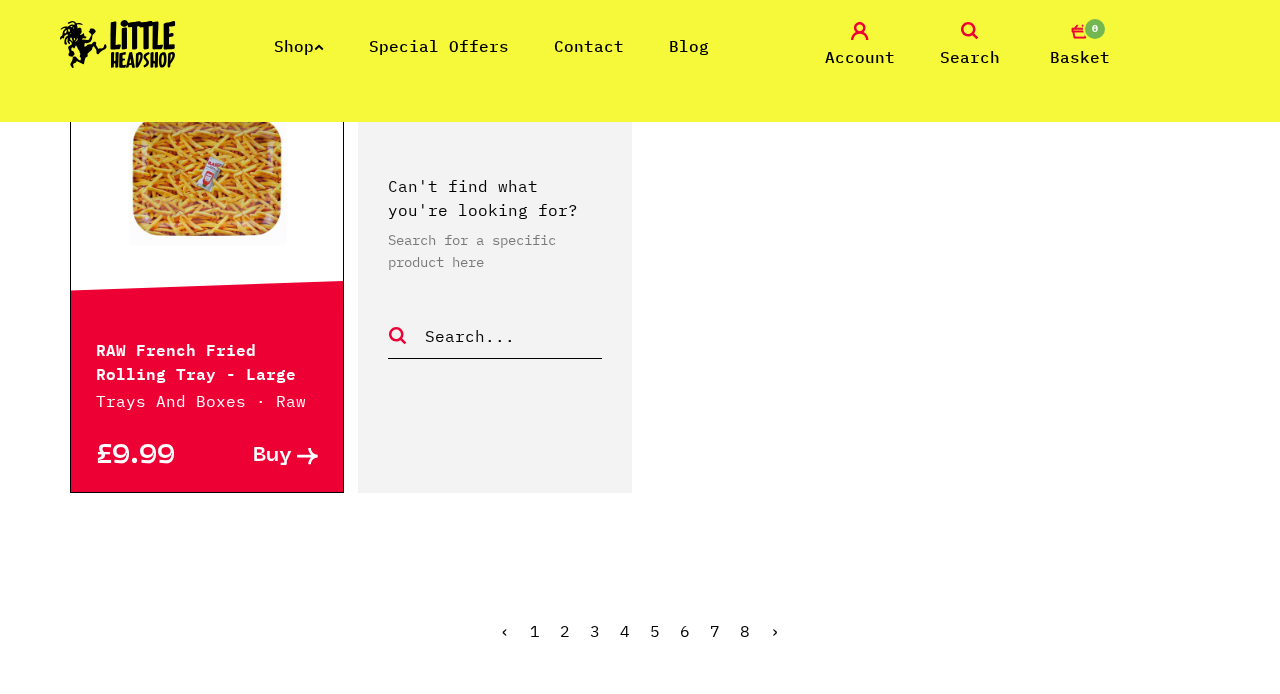 scroll, scrollTop: 3367, scrollLeft: 0, axis: vertical 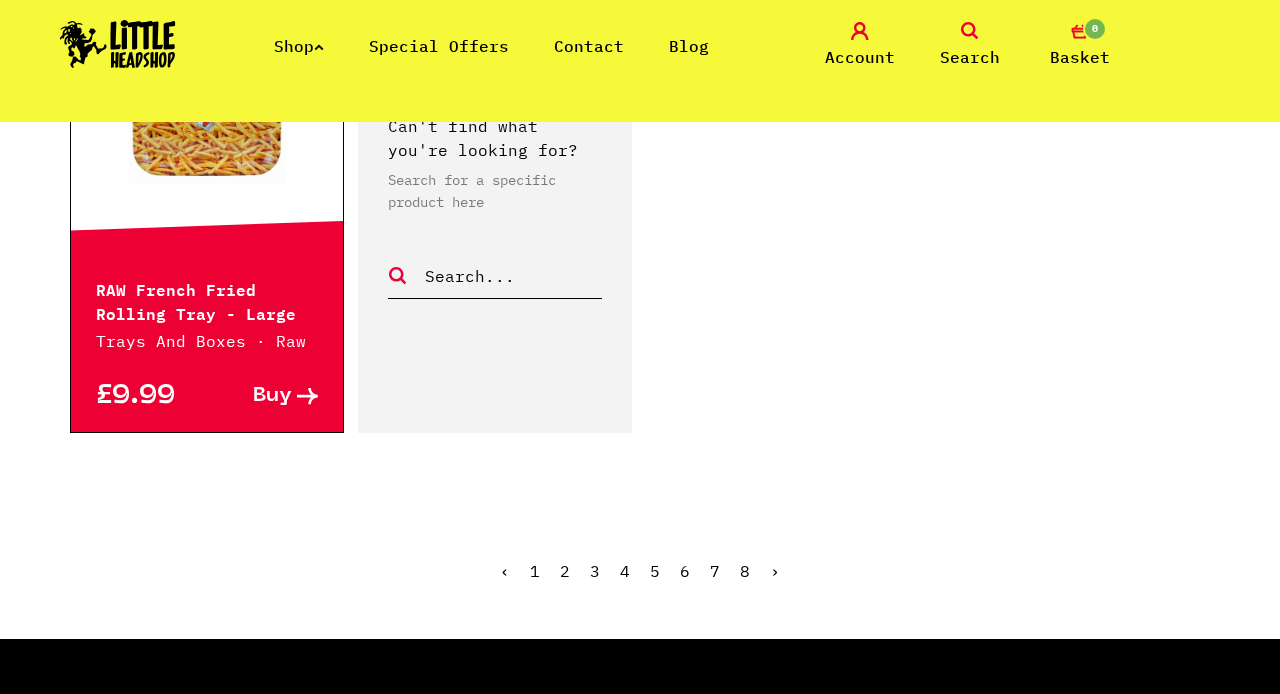 click on "5" at bounding box center (655, 571) 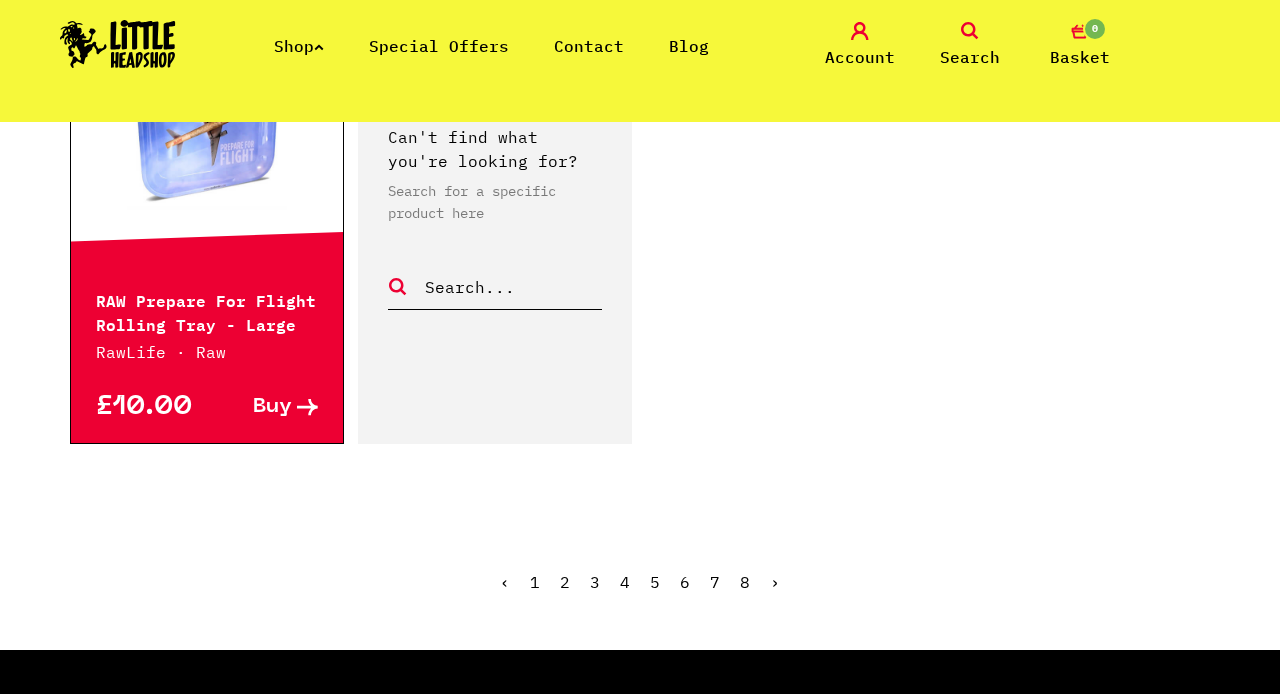 scroll, scrollTop: 3452, scrollLeft: 0, axis: vertical 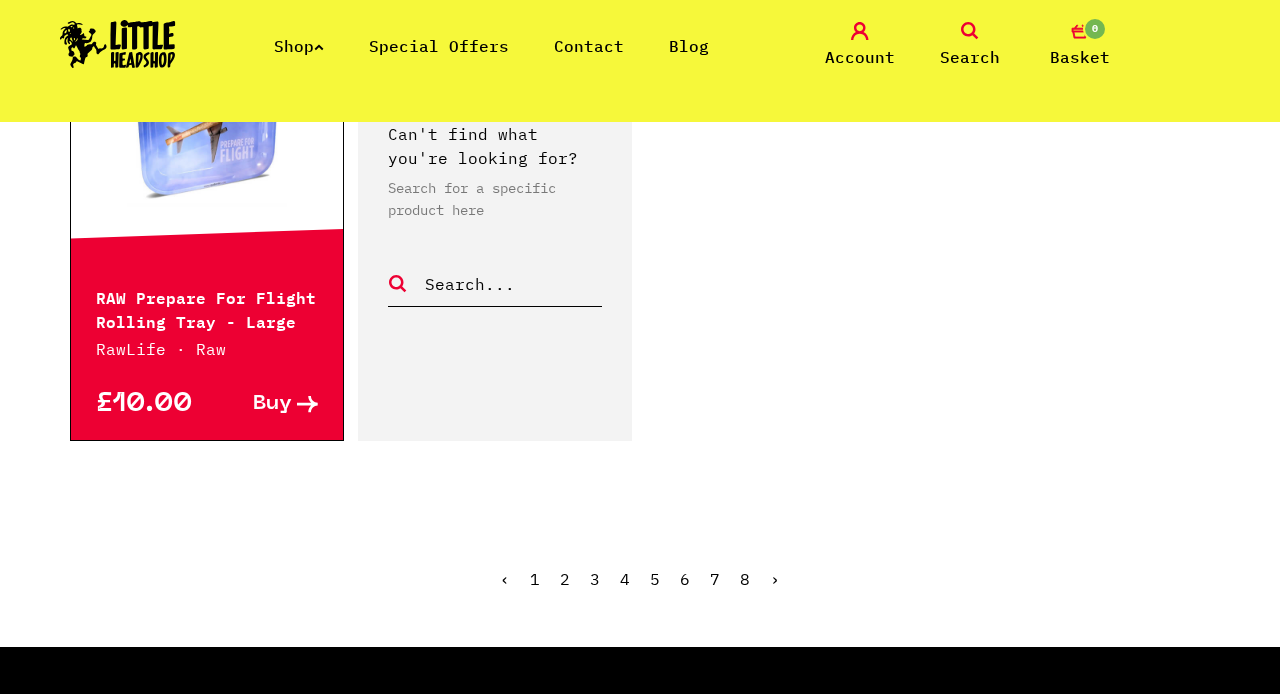 click on "6" at bounding box center [685, 579] 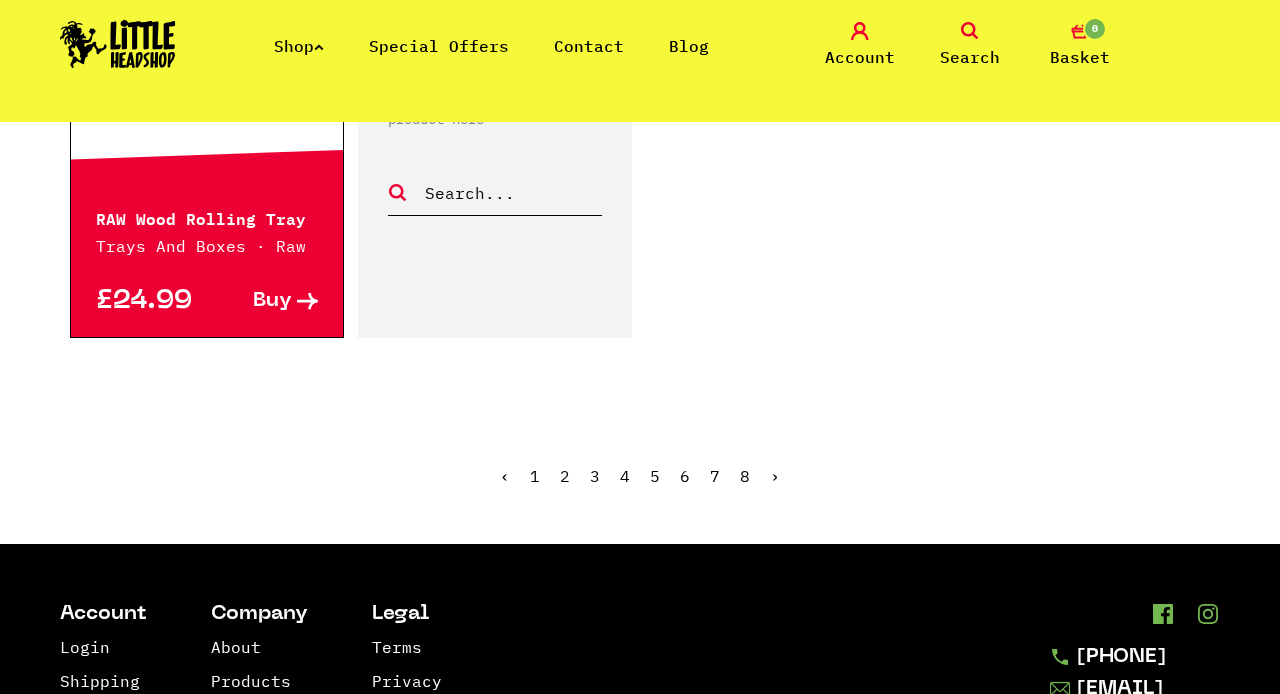 scroll, scrollTop: 3556, scrollLeft: 0, axis: vertical 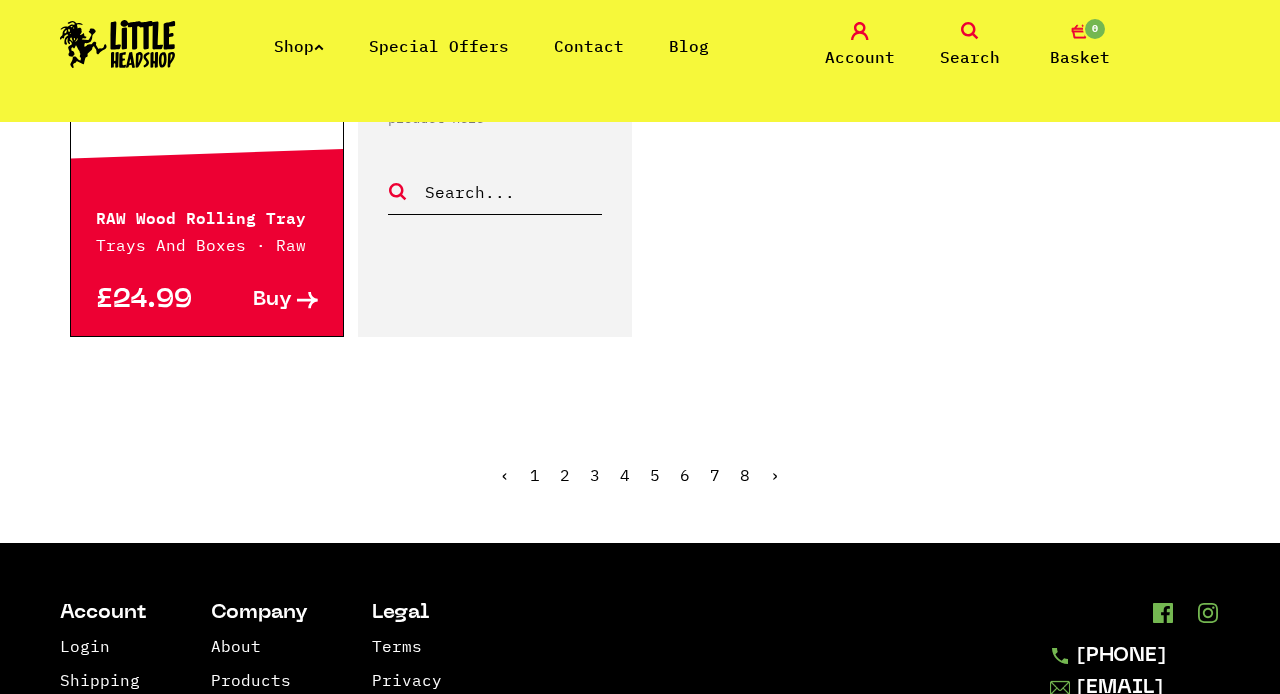 click on "7" at bounding box center [715, 475] 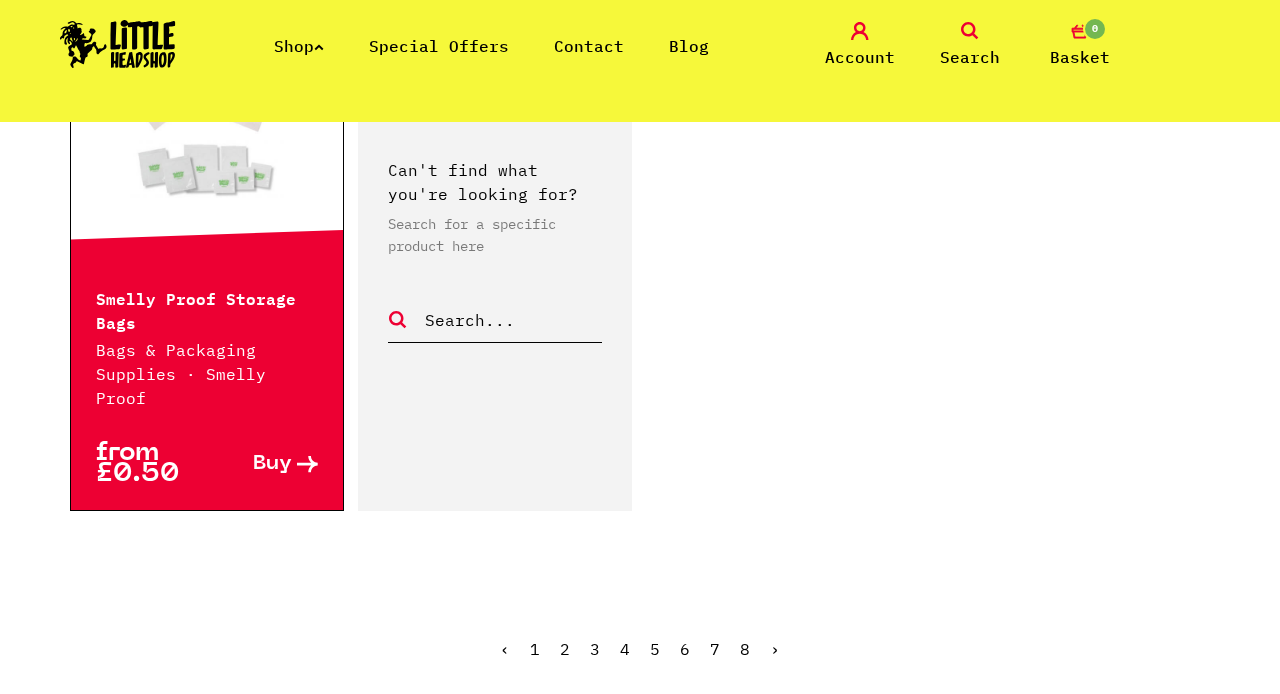 scroll, scrollTop: 3456, scrollLeft: 0, axis: vertical 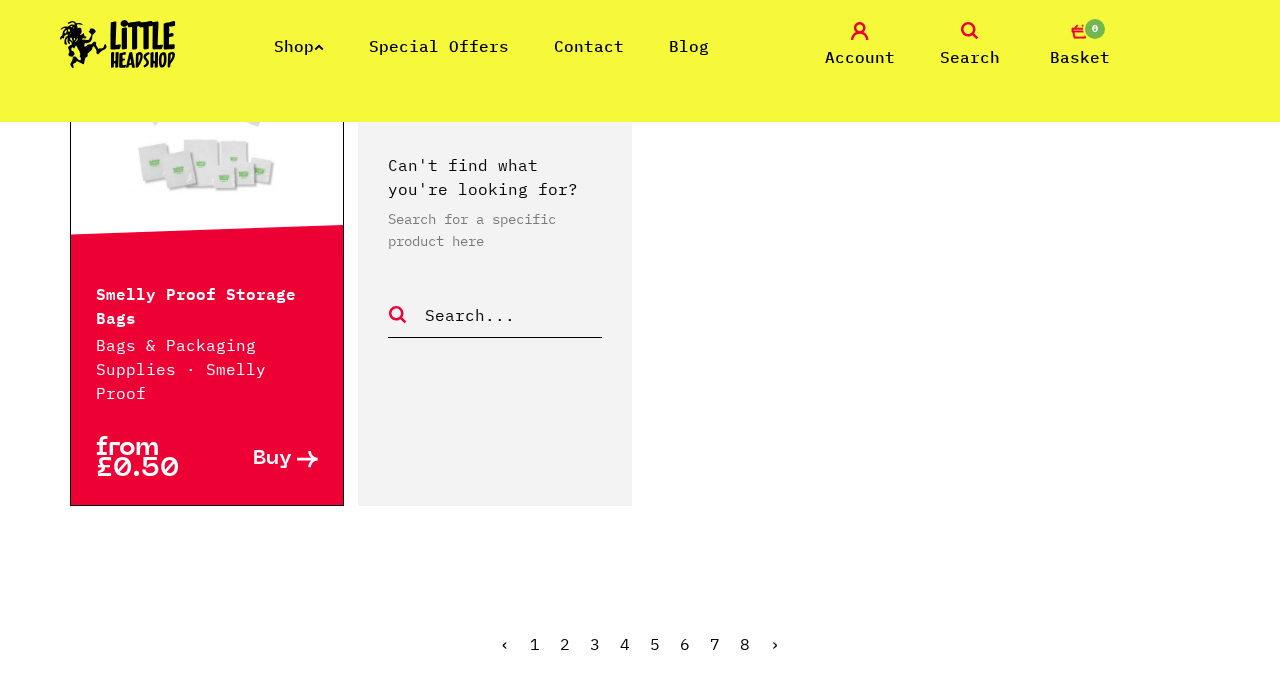 click on "8" at bounding box center [745, 644] 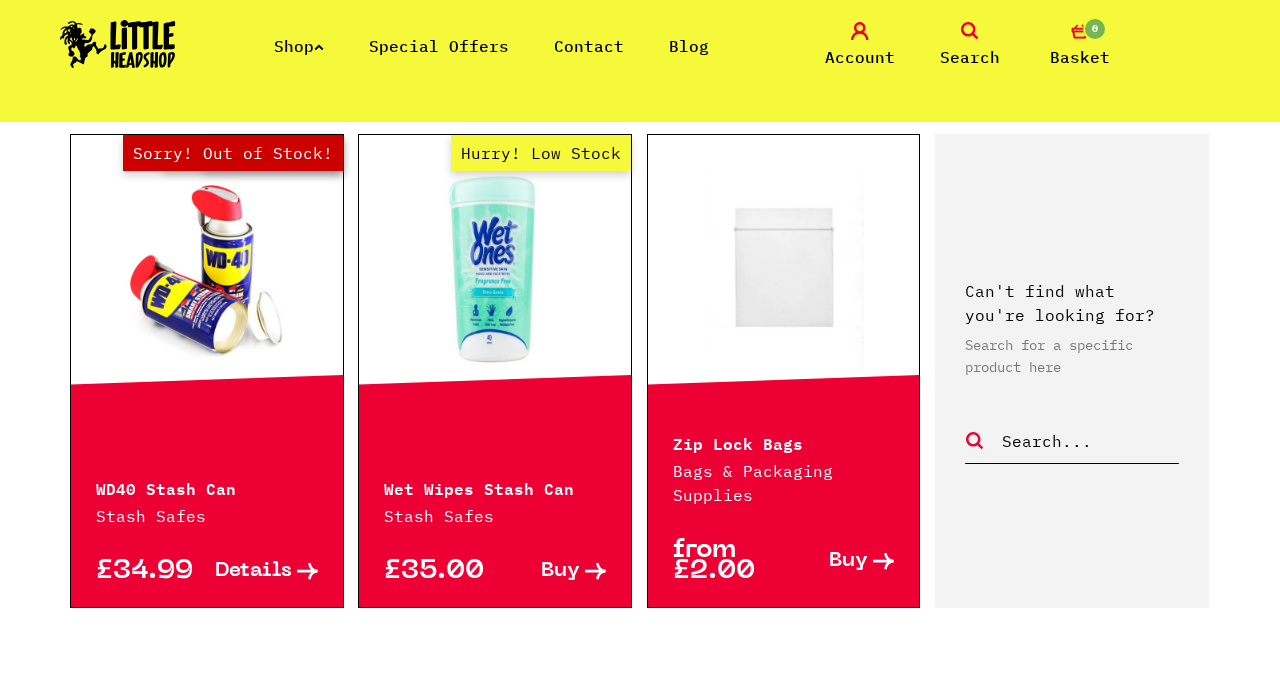 scroll, scrollTop: 2415, scrollLeft: 0, axis: vertical 